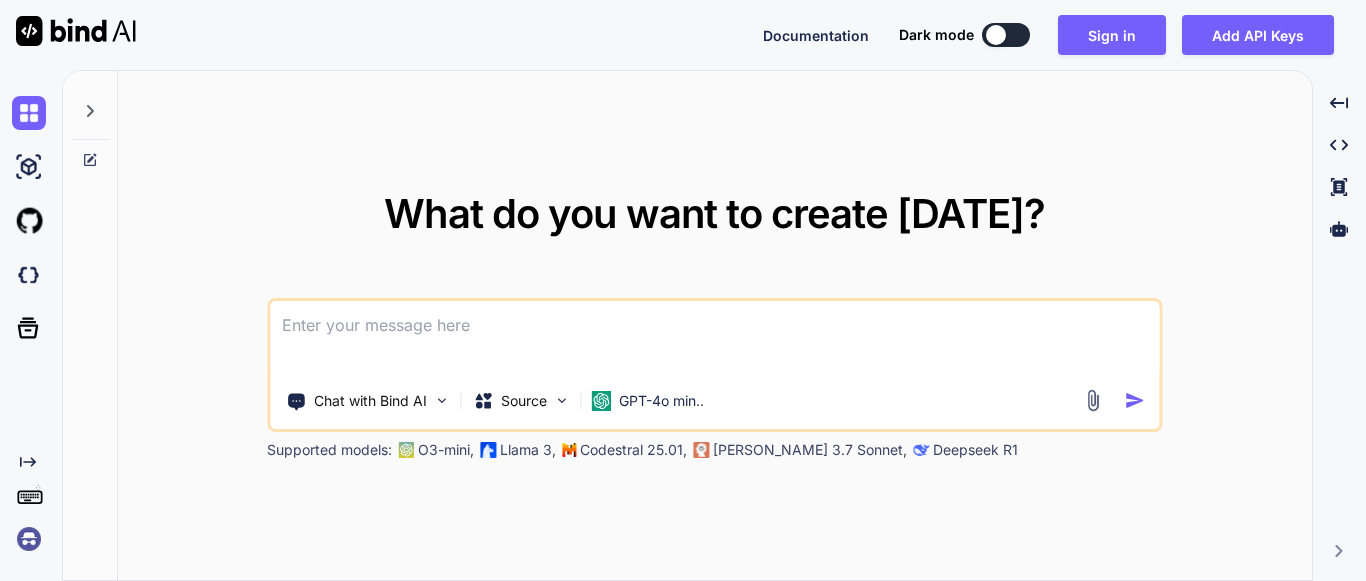 scroll, scrollTop: 0, scrollLeft: 0, axis: both 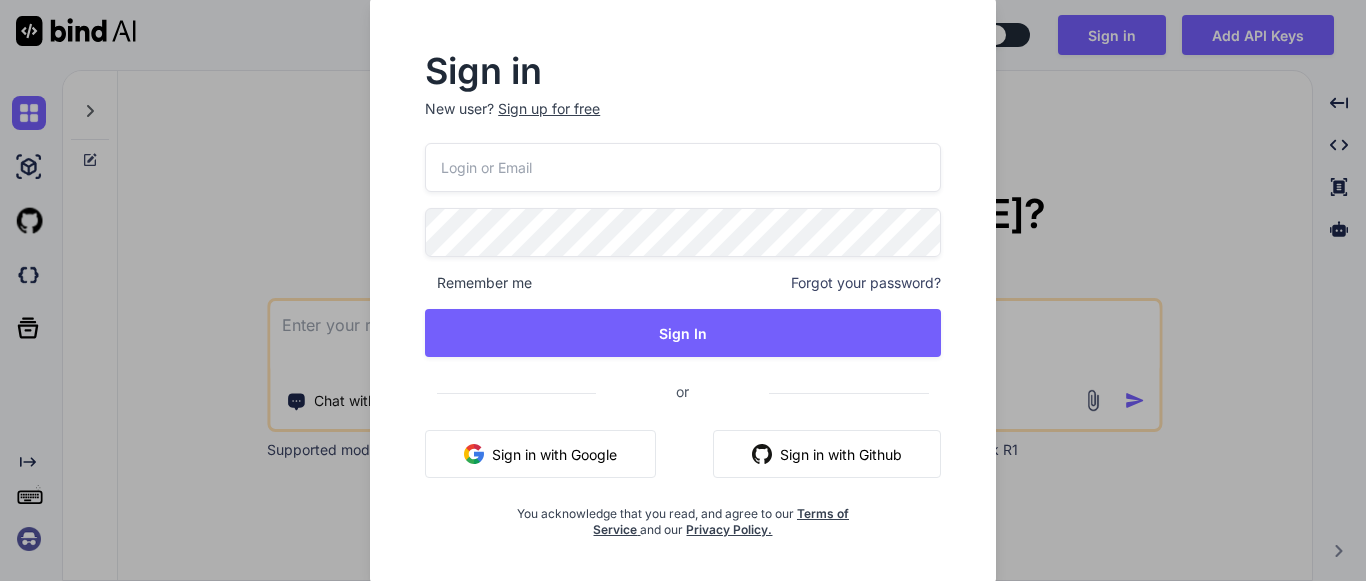 type 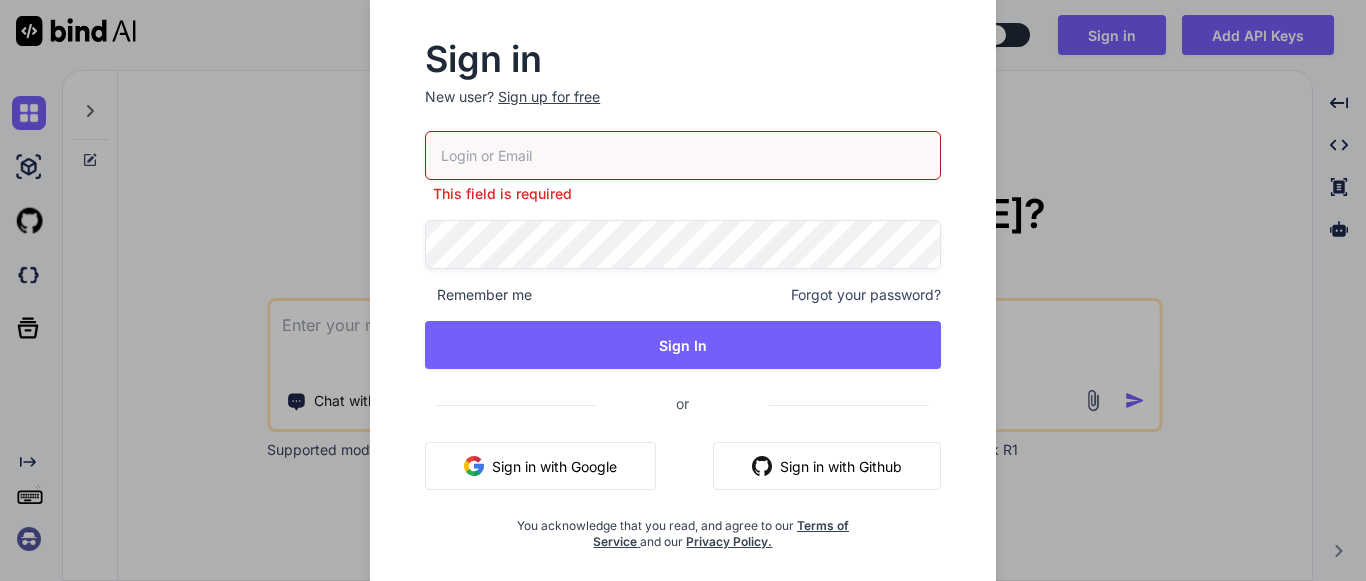 click on "Sign in with Google" at bounding box center [540, 466] 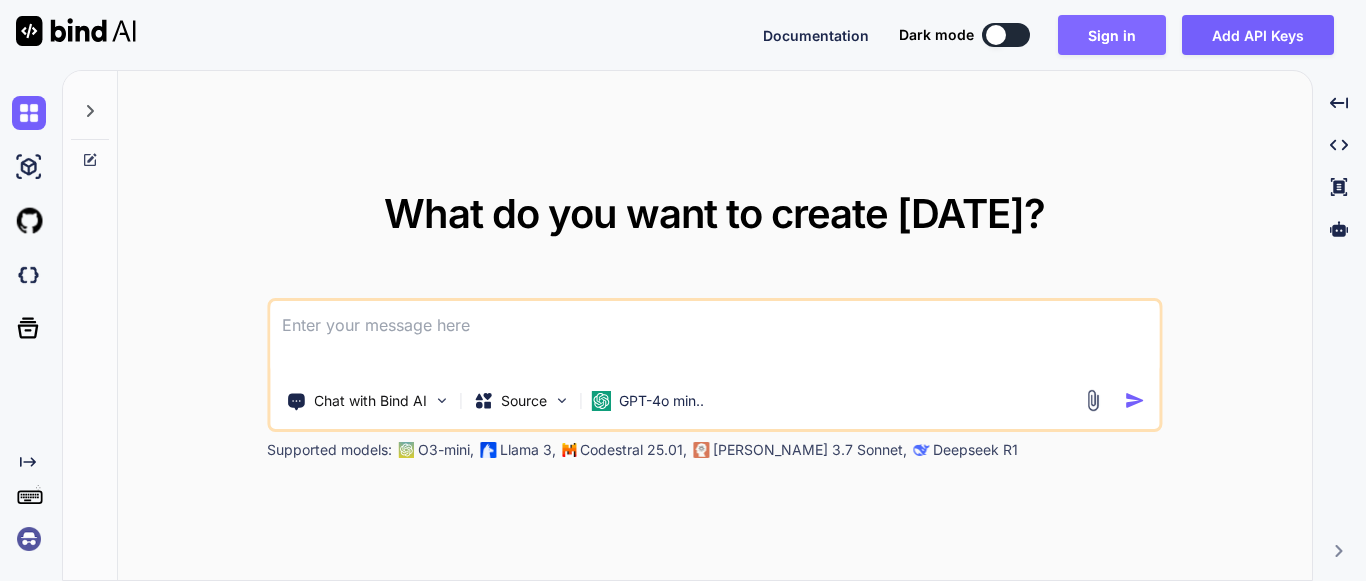 click on "Sign in" at bounding box center [1112, 35] 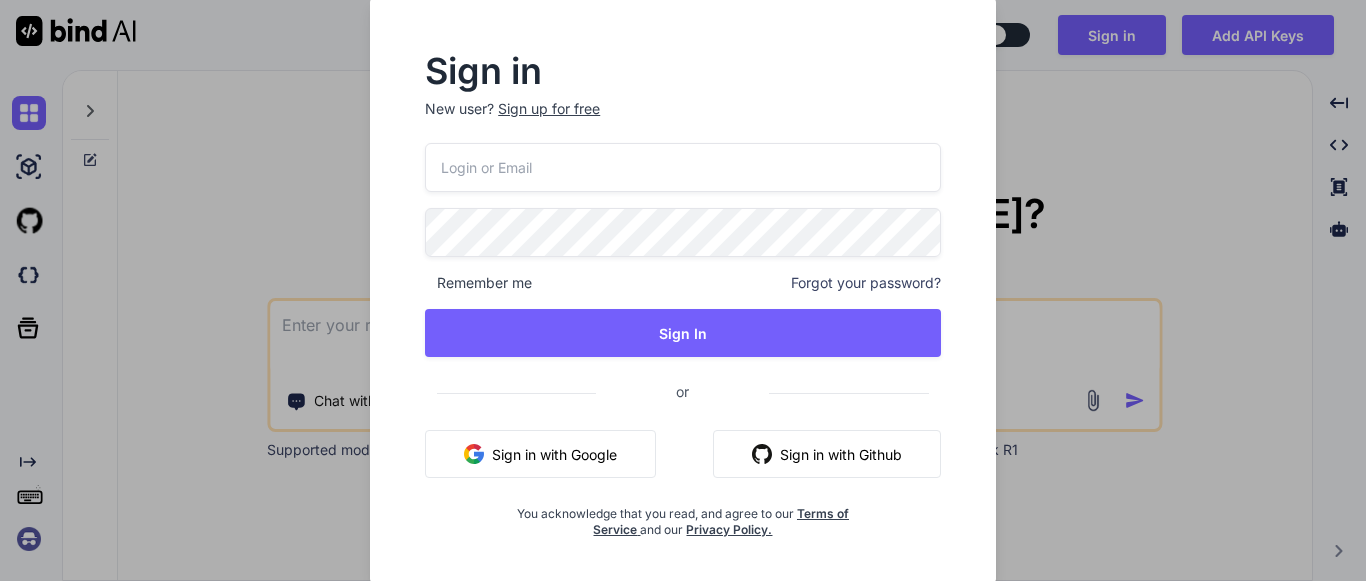 click on "Sign in with Google" at bounding box center [540, 454] 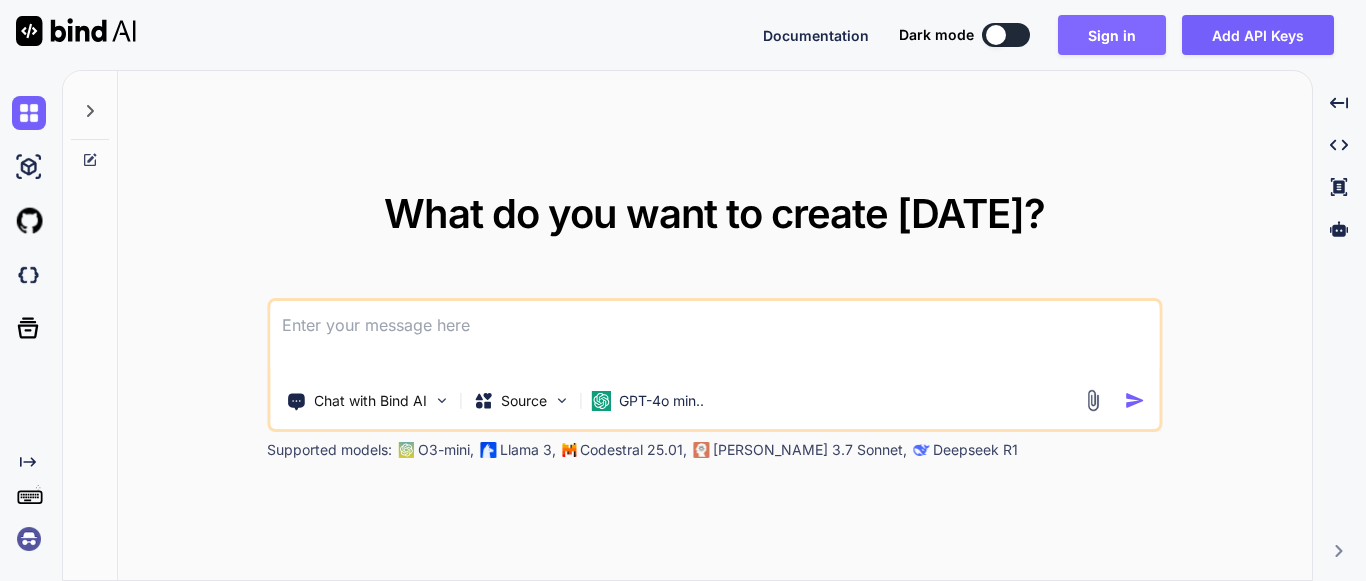 click on "Sign in" at bounding box center [1112, 35] 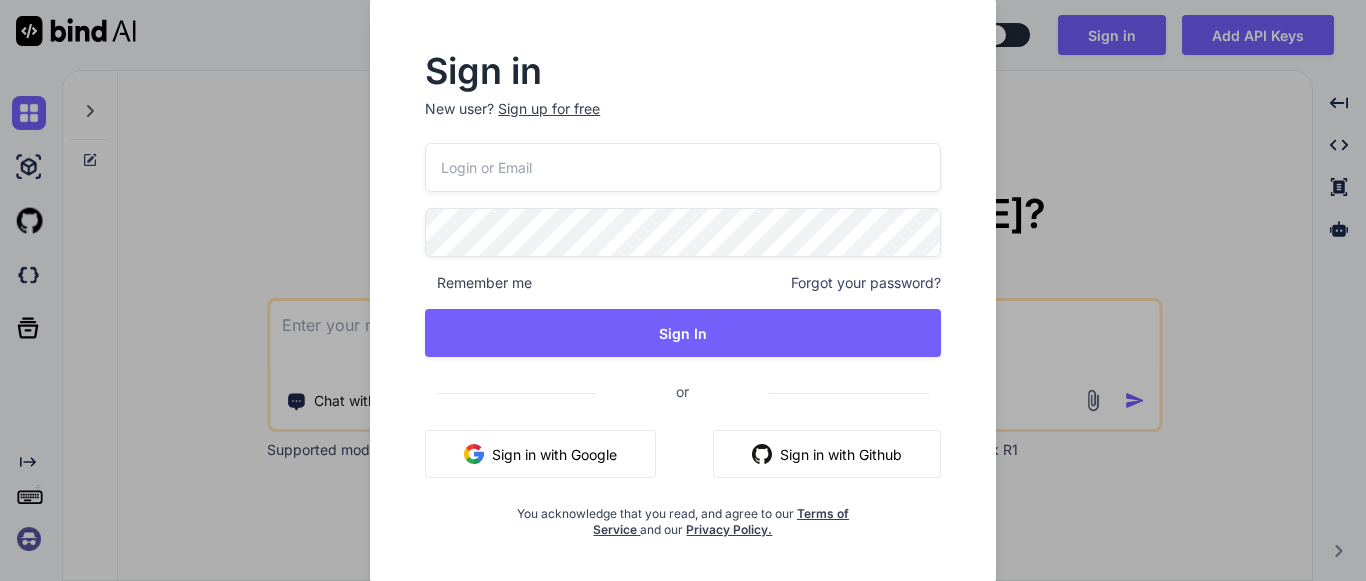 click at bounding box center [683, 167] 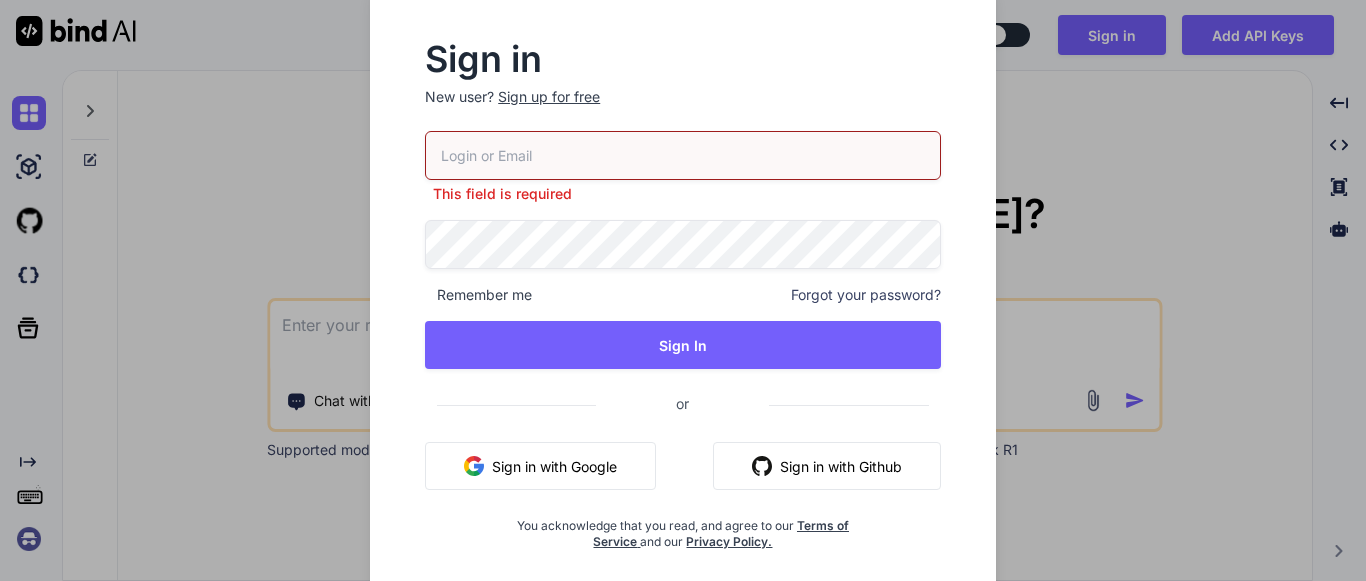 click on "Sign in New user?   Sign up for free This field is required Remember me Forgot your password? Sign In   or Sign in with Google Sign in with Github You acknowledge that you read, and agree to our   Terms of Service     and our   Privacy Policy." at bounding box center (683, 290) 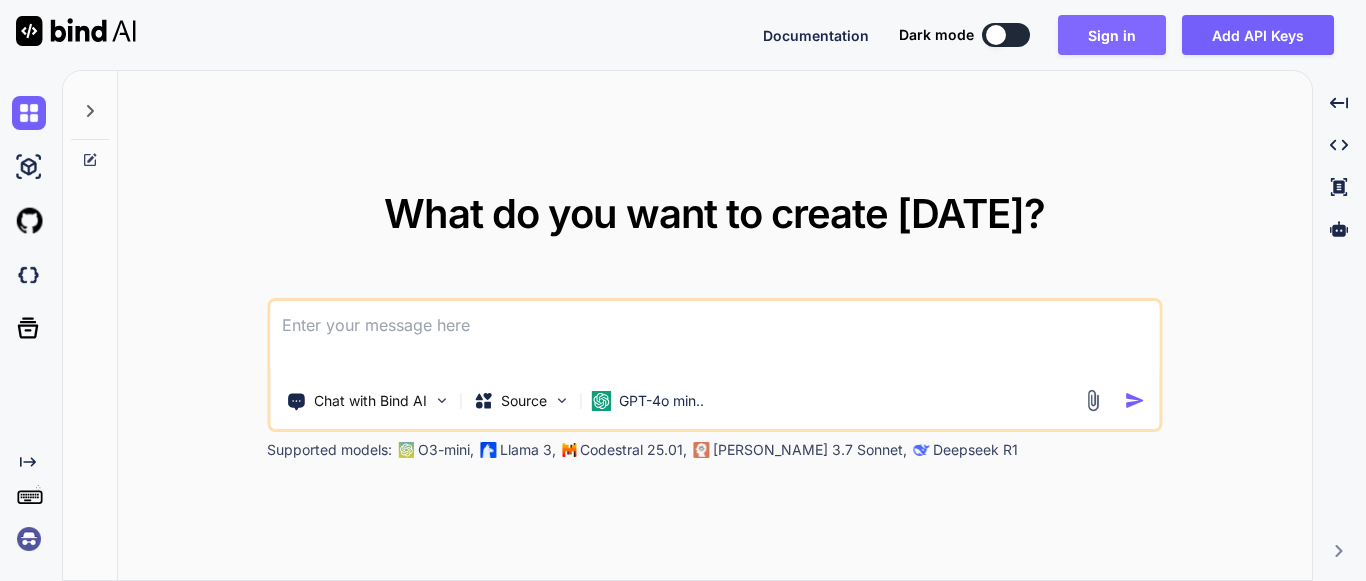 click on "Sign in" at bounding box center (1112, 35) 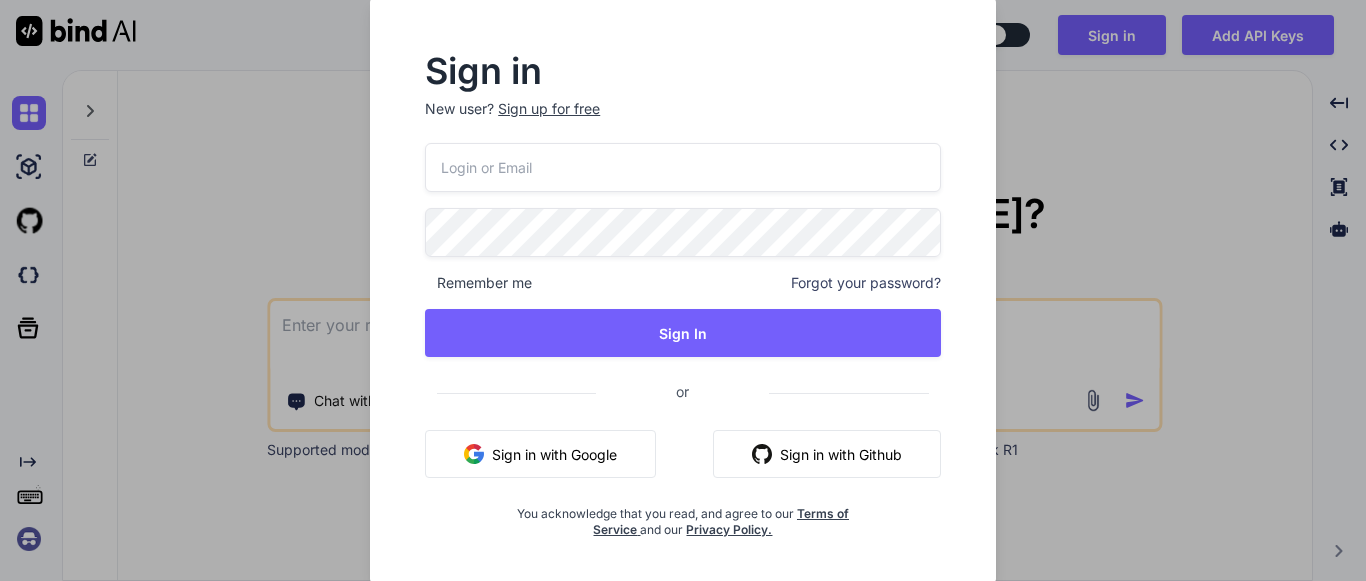 click at bounding box center [683, 167] 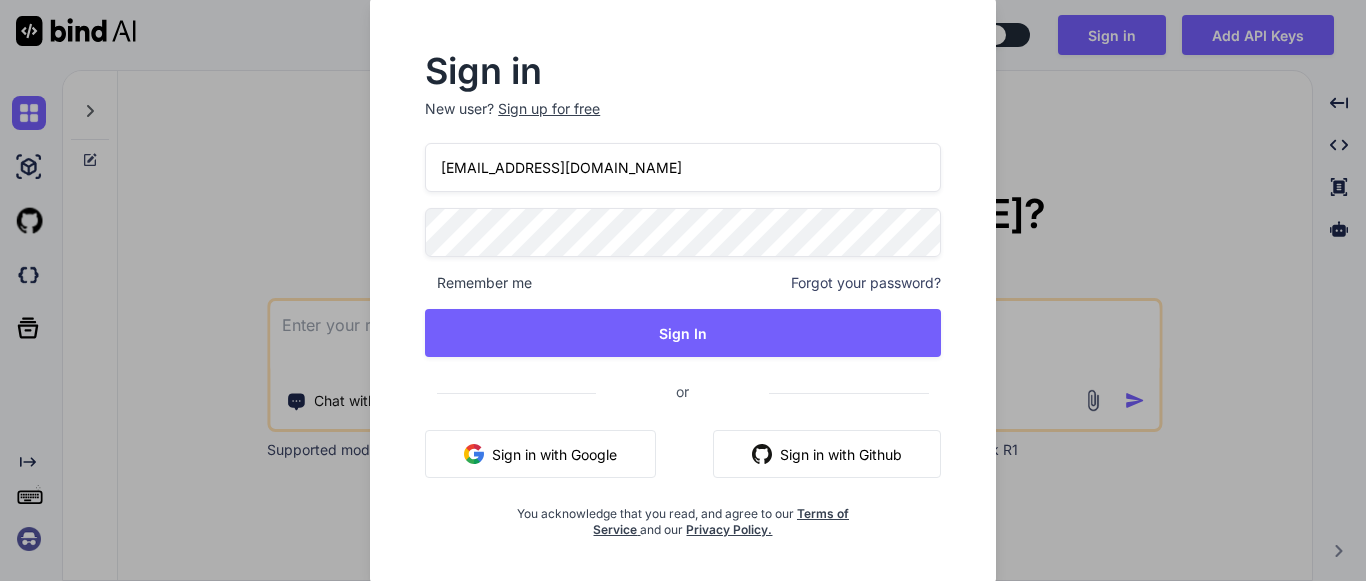 type on "[EMAIL_ADDRESS][DOMAIN_NAME]" 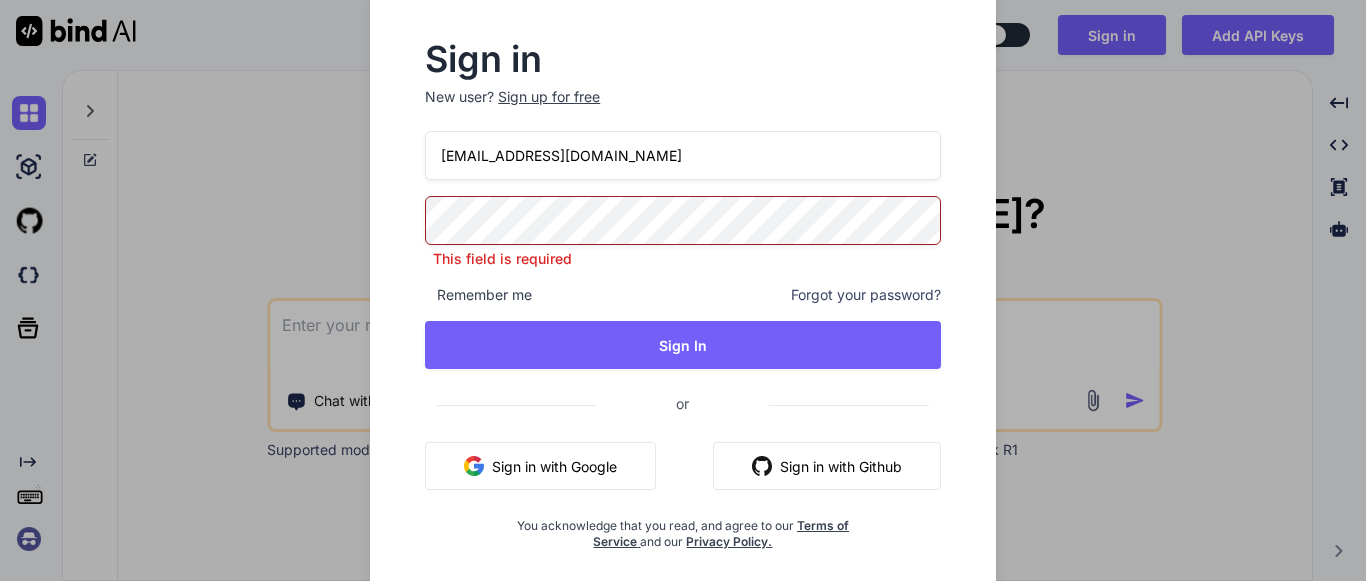 click on "[EMAIL_ADDRESS][DOMAIN_NAME] This field is required Remember me Forgot your password? Sign In   or Sign in with Google Sign in with Github You acknowledge that you read, and agree to our   Terms of Service     and our   Privacy Policy." at bounding box center [683, 340] 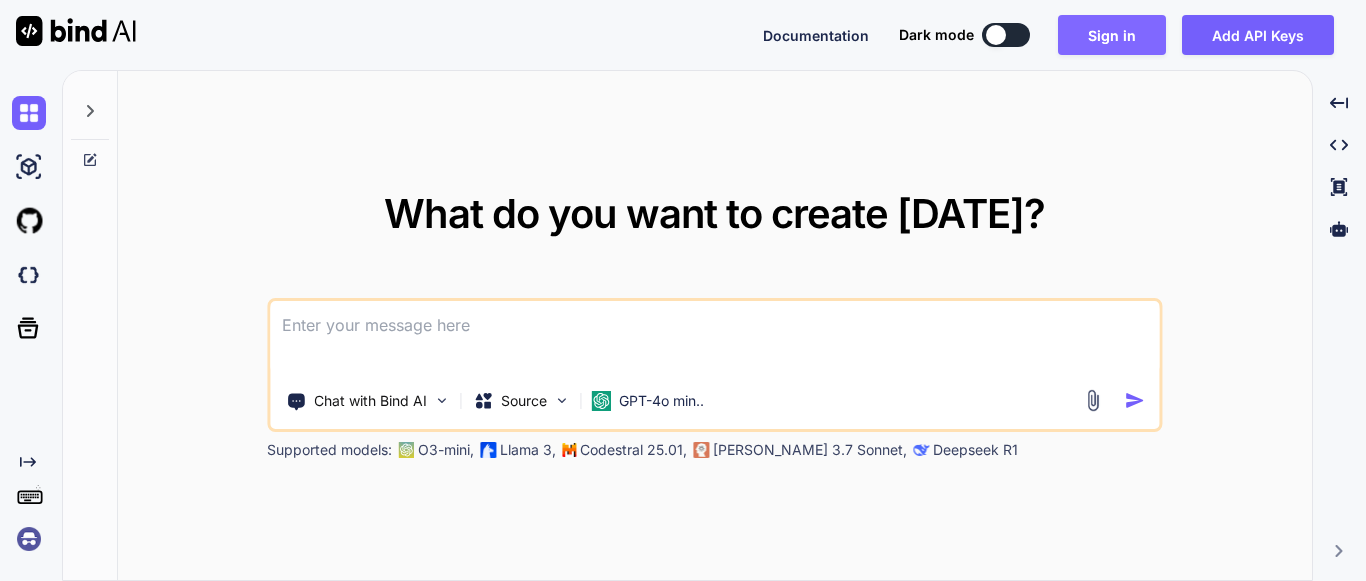 click on "Sign in" at bounding box center (1112, 35) 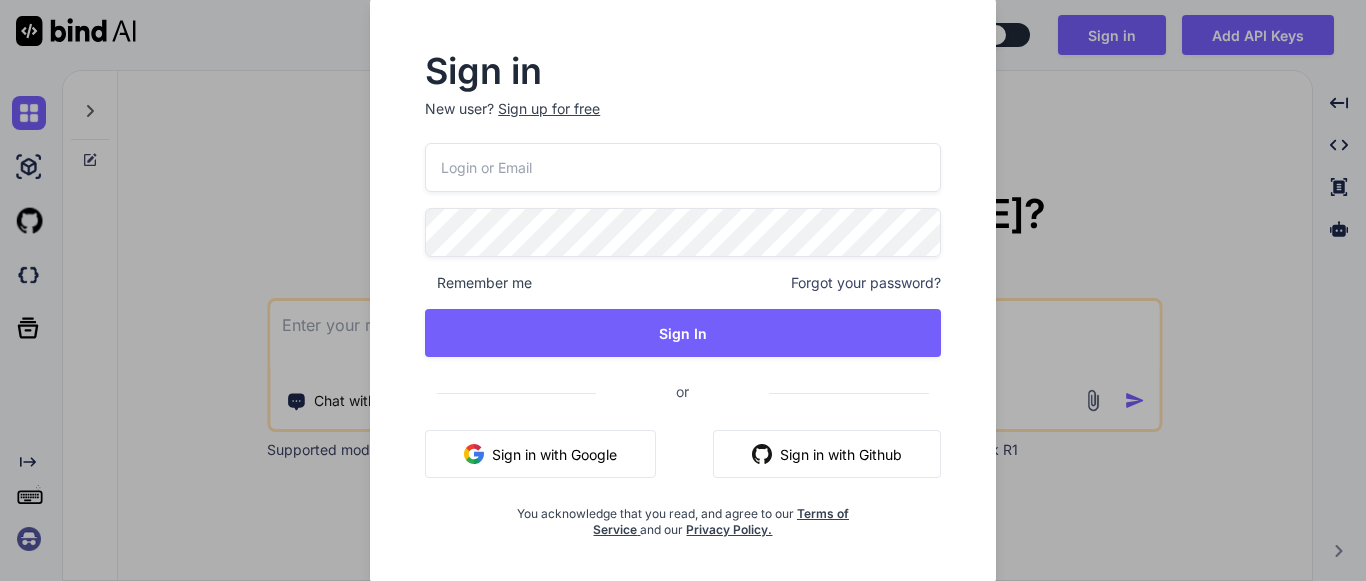 click at bounding box center (683, 167) 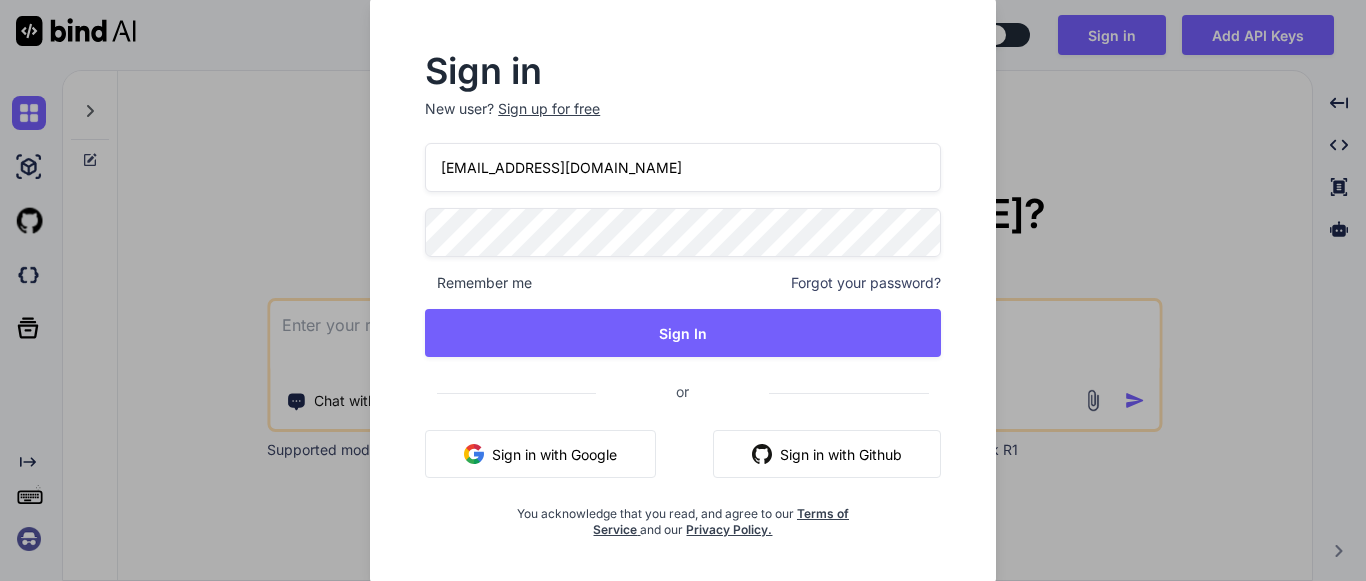 type on "[EMAIL_ADDRESS][DOMAIN_NAME]" 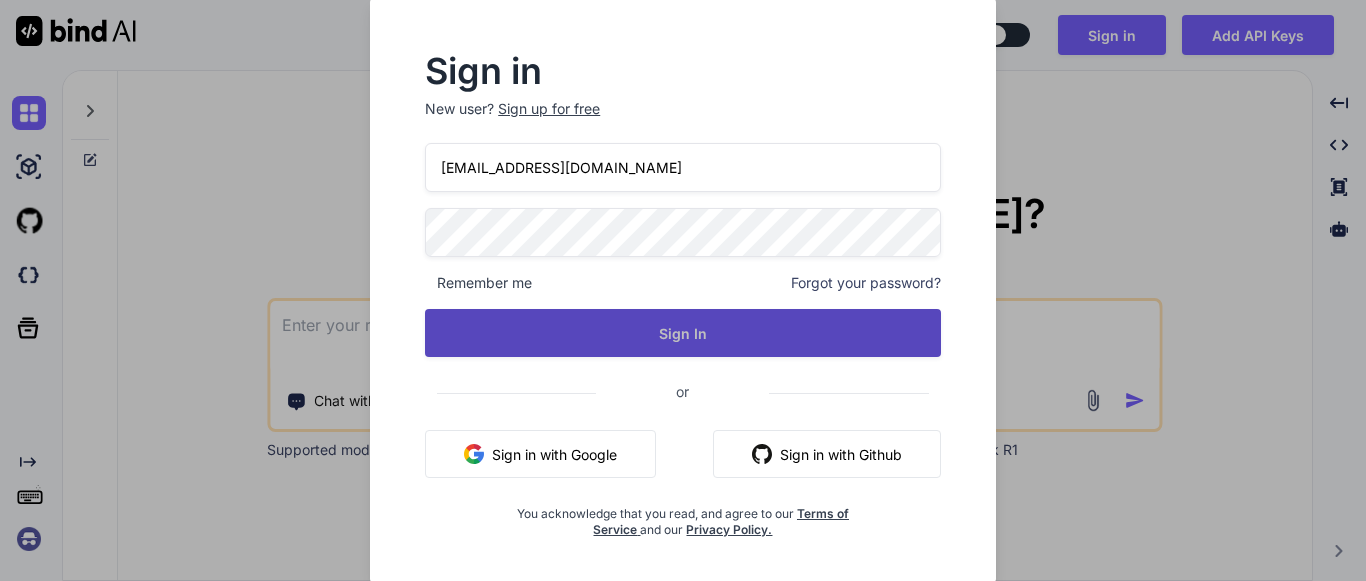 click on "Sign In" at bounding box center [683, 333] 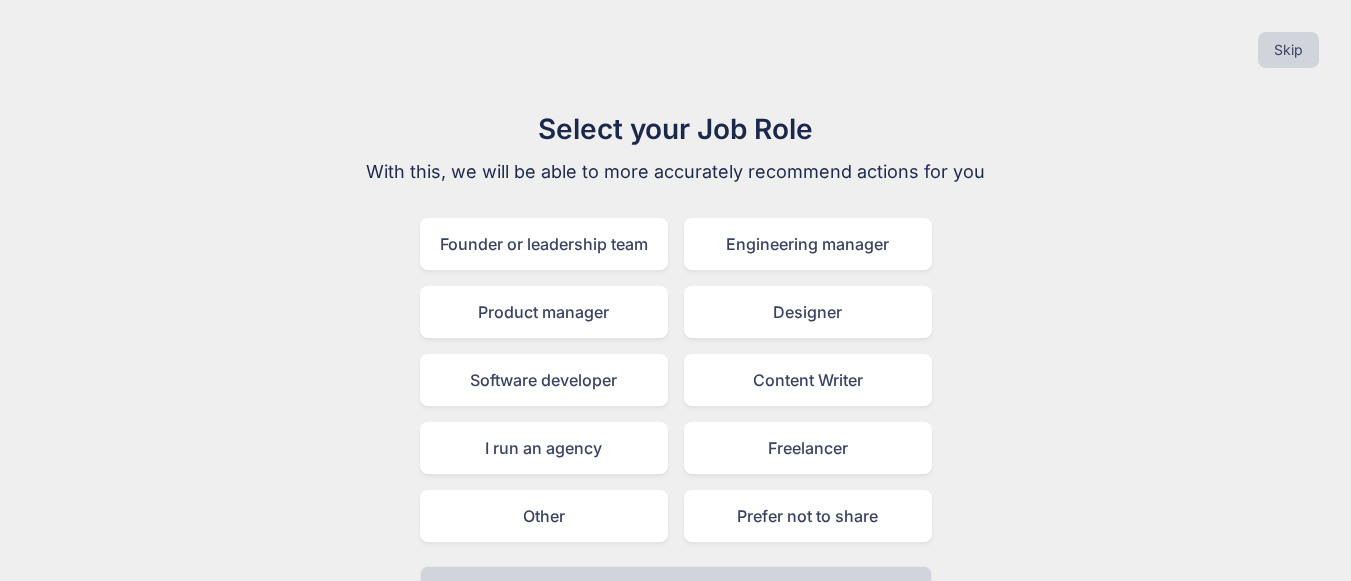 scroll, scrollTop: 49, scrollLeft: 0, axis: vertical 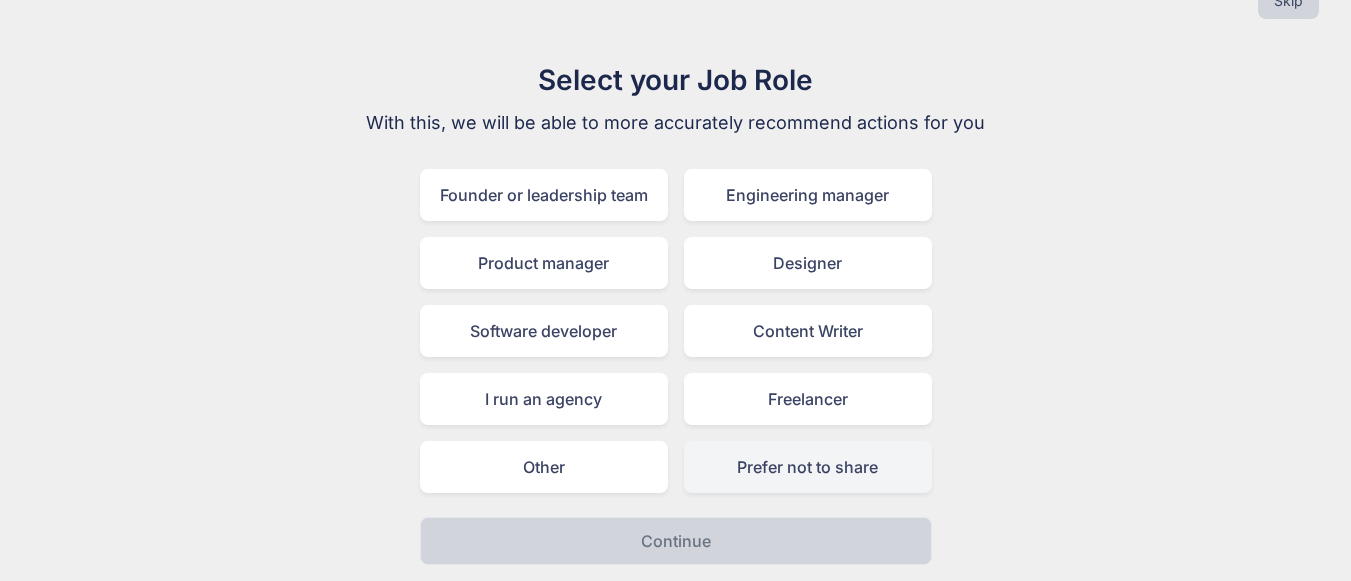 click on "Prefer not to share" at bounding box center [808, 467] 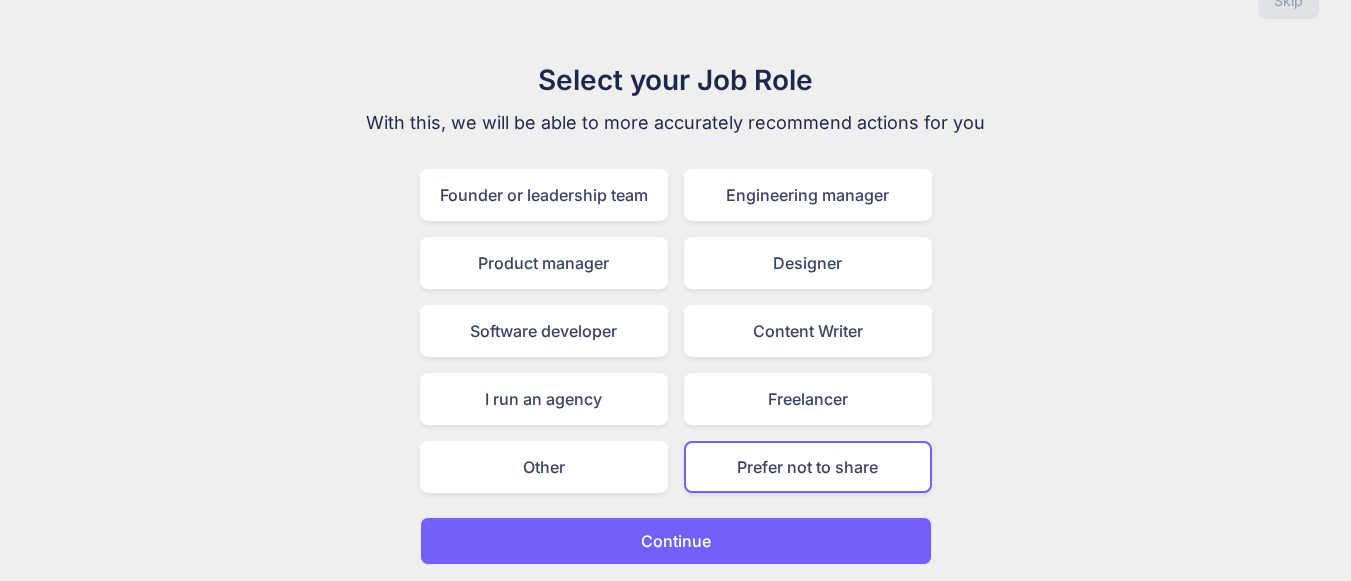 click on "Prefer not to share" at bounding box center (808, 467) 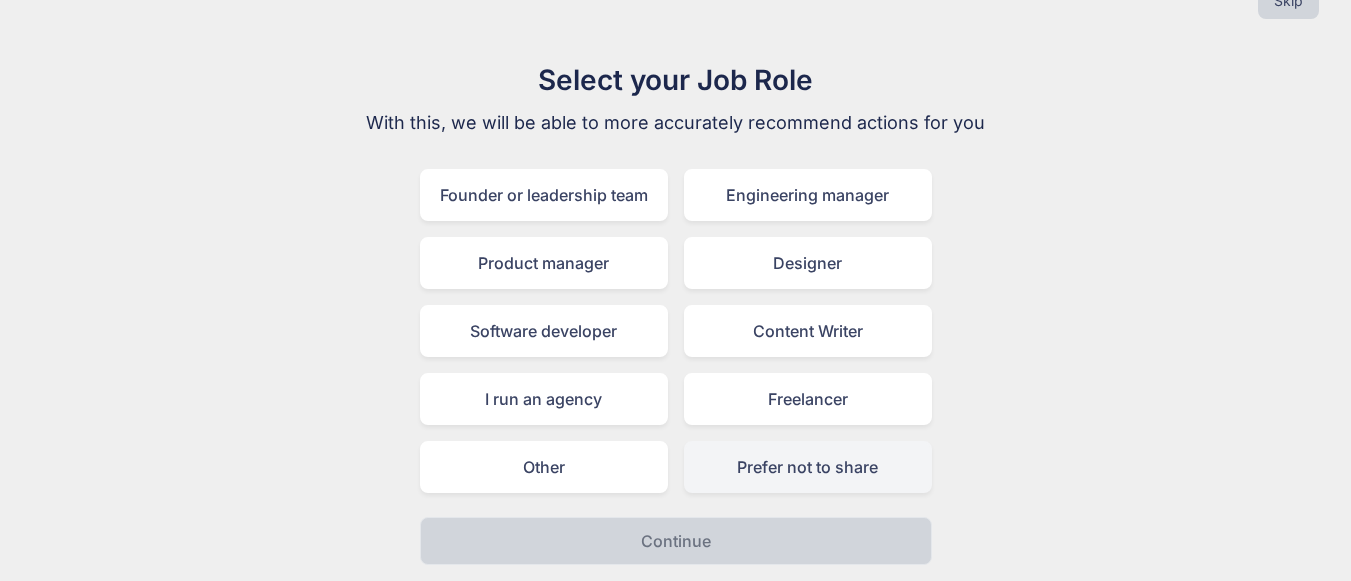 click on "Prefer not to share" at bounding box center (808, 467) 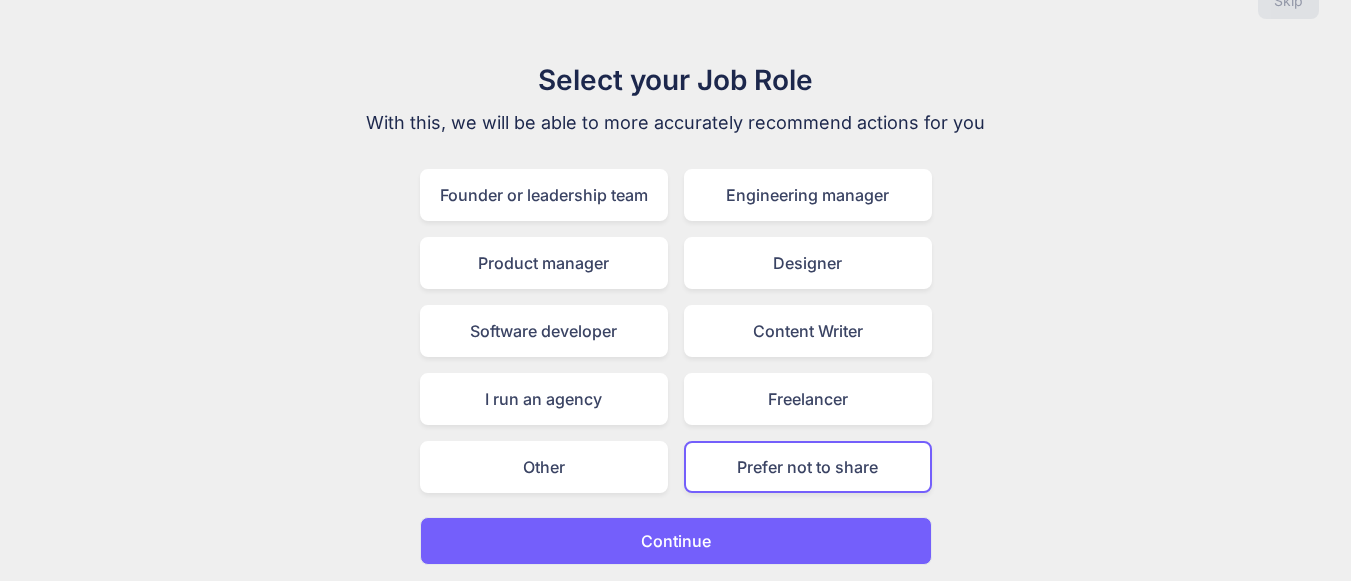 click on "Continue" at bounding box center [676, 541] 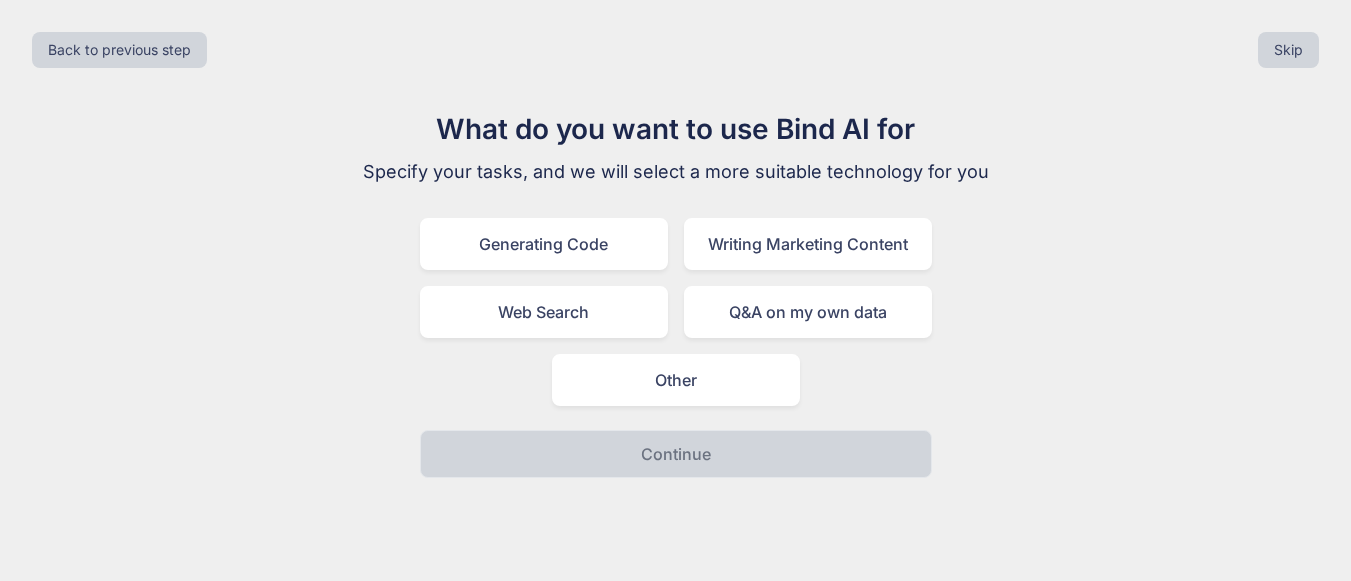scroll, scrollTop: 0, scrollLeft: 0, axis: both 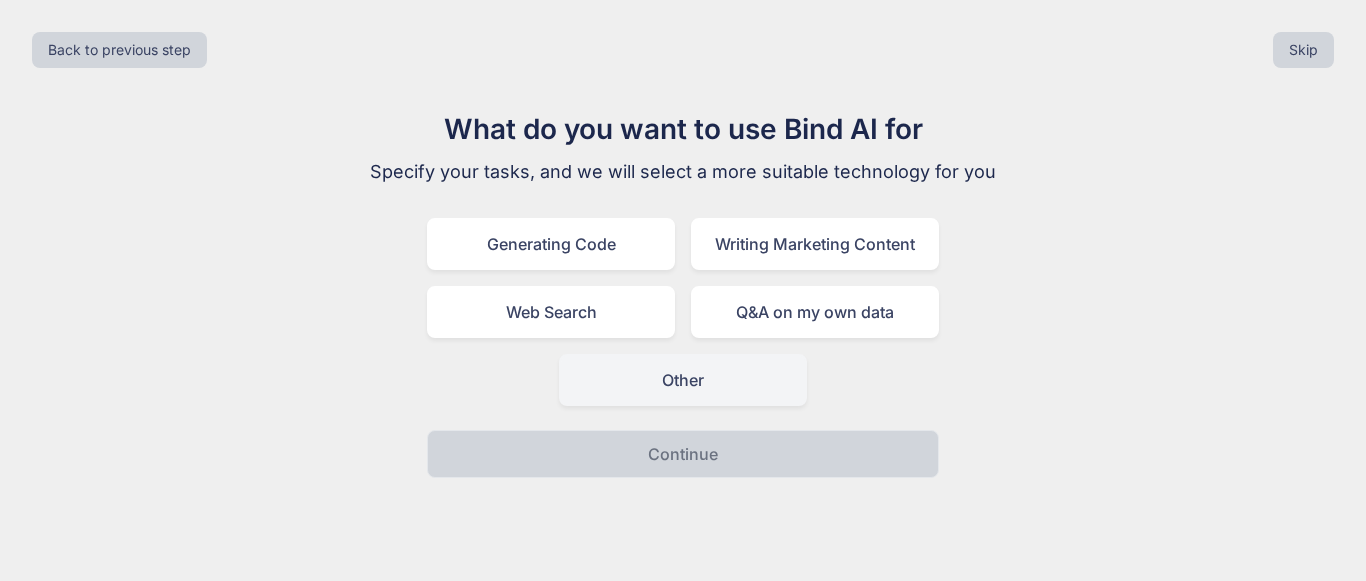 click on "Other" at bounding box center (683, 380) 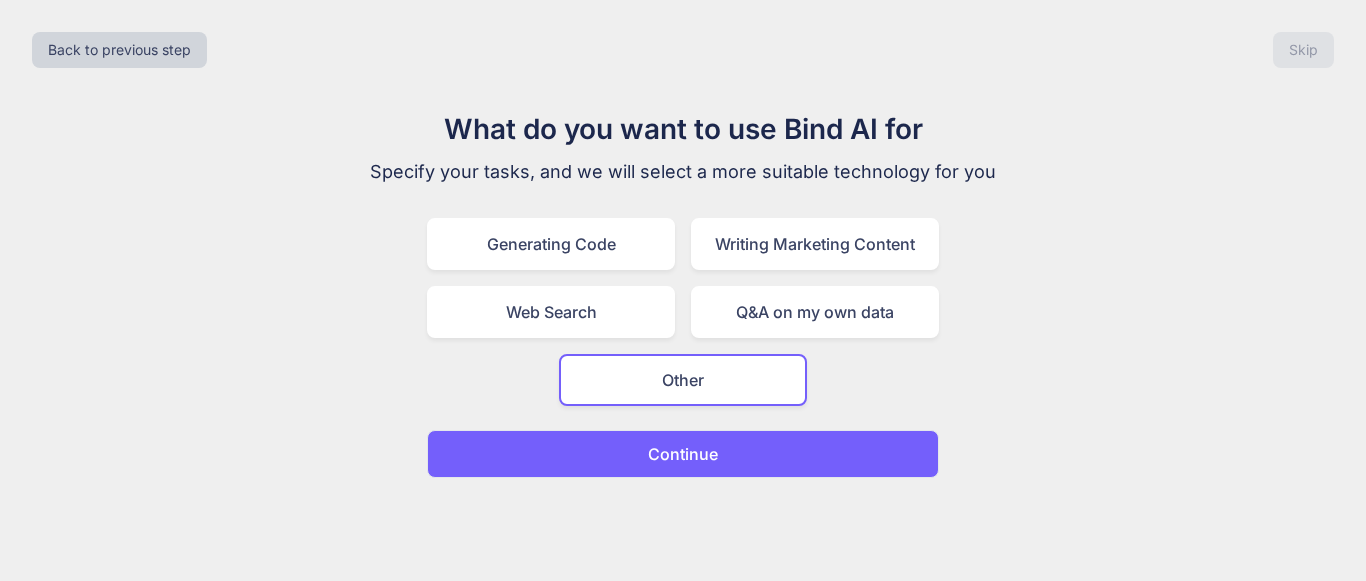 click on "Continue" at bounding box center [683, 454] 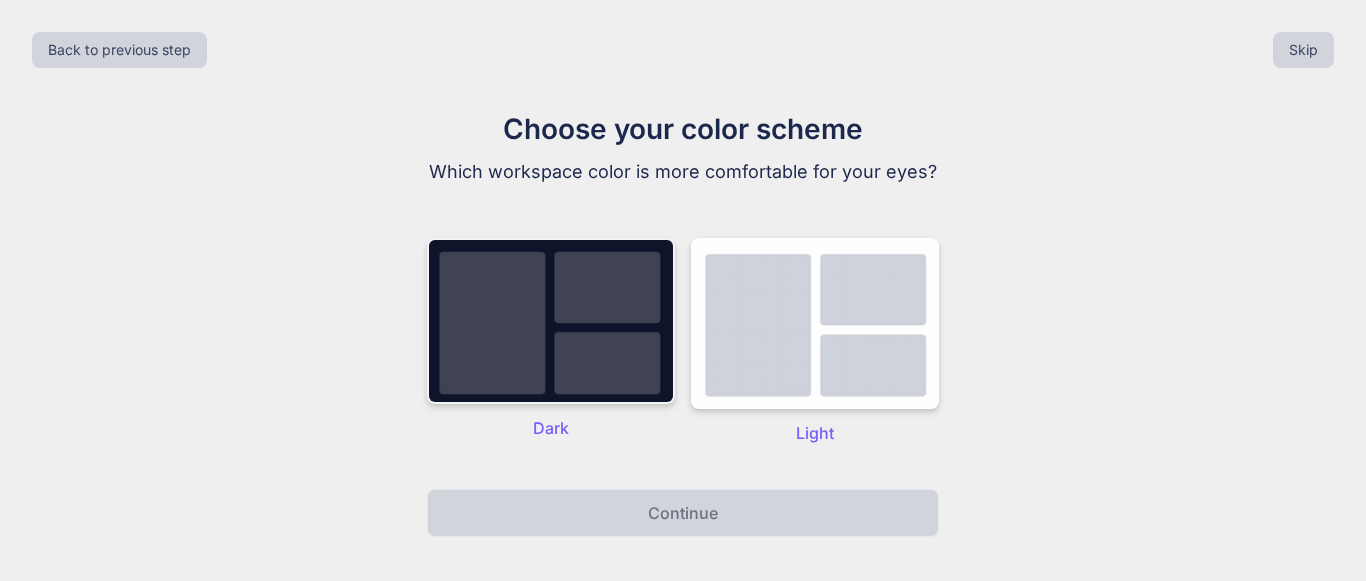 click at bounding box center (551, 321) 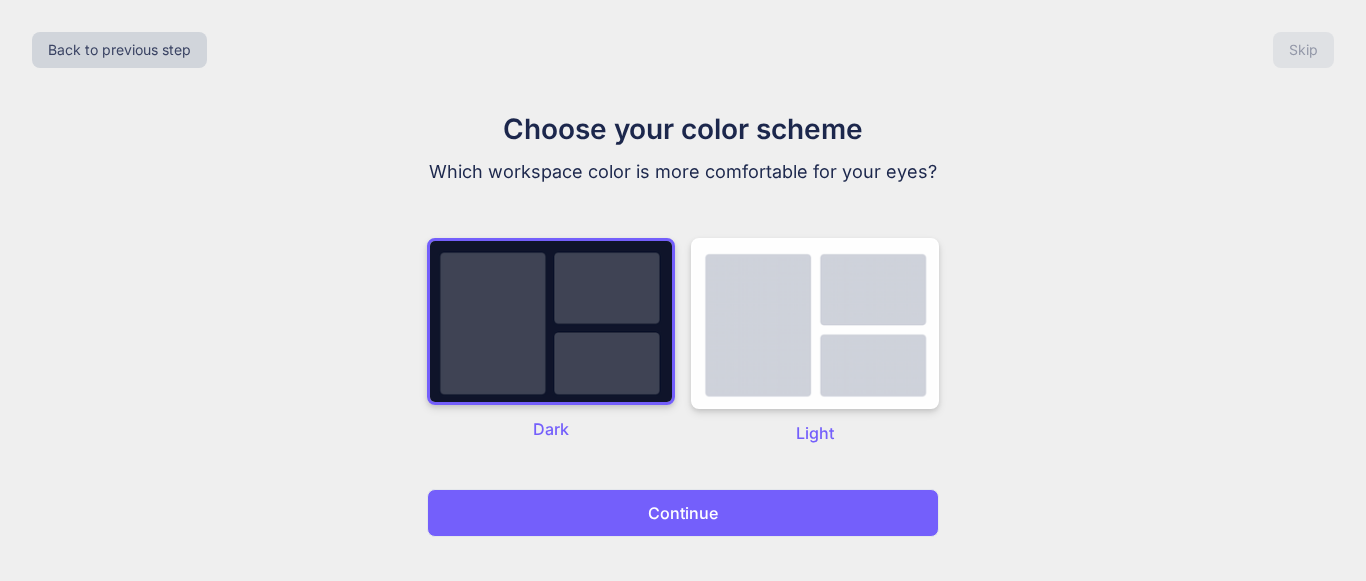 click on "Continue" at bounding box center [683, 513] 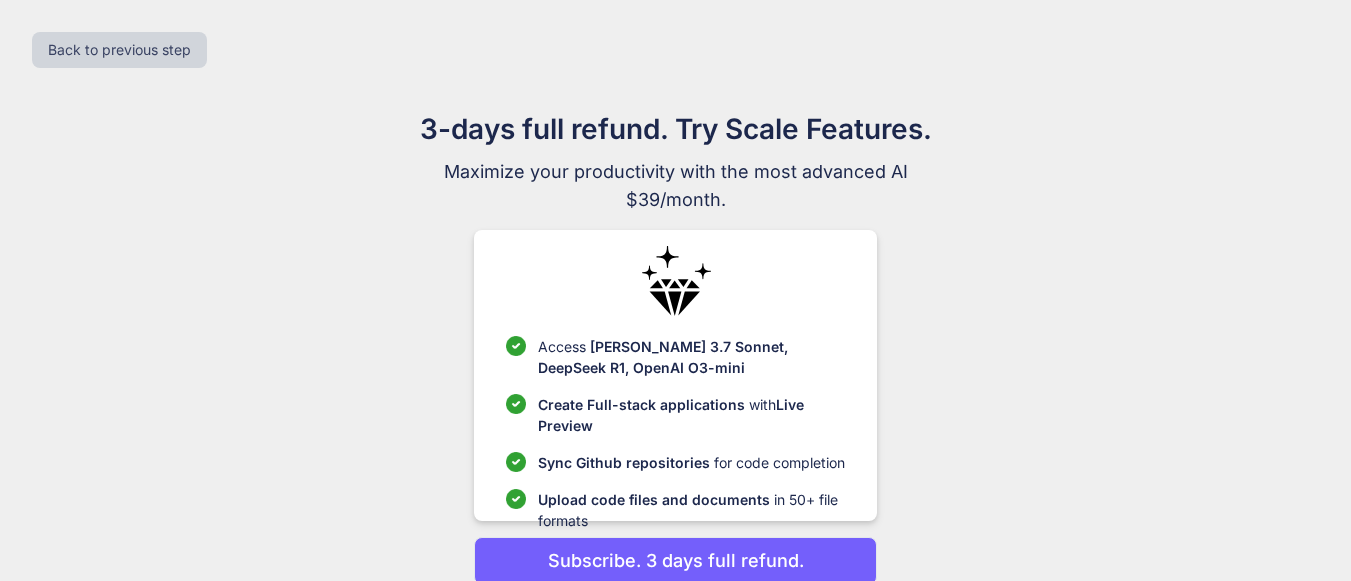 scroll, scrollTop: 88, scrollLeft: 0, axis: vertical 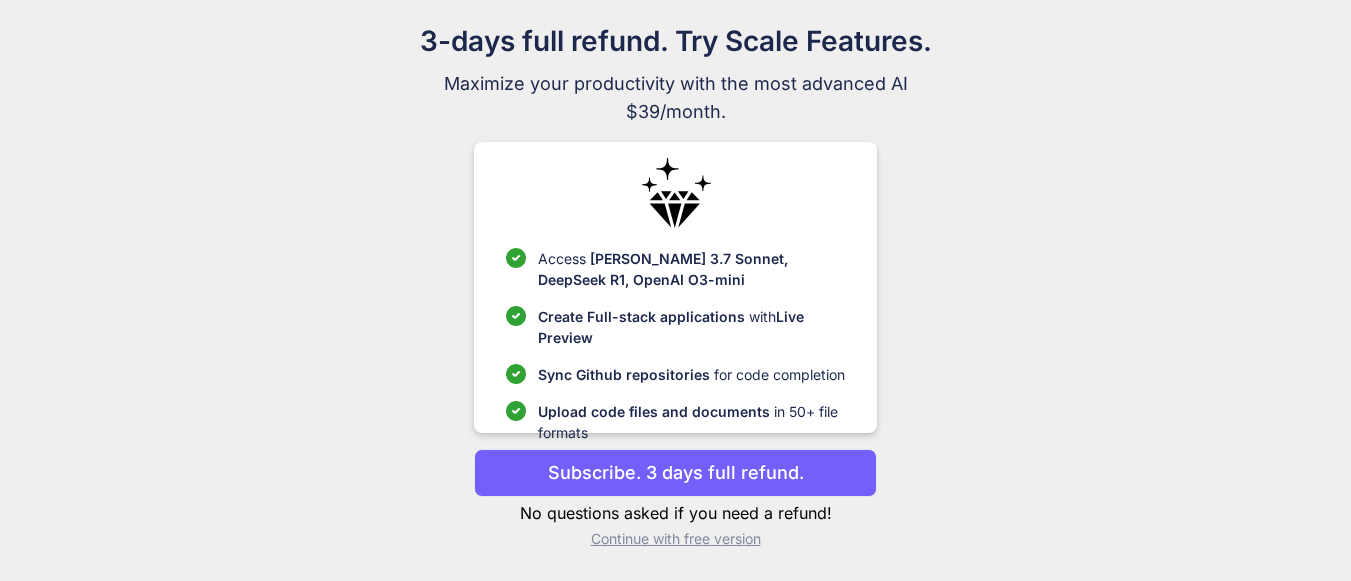 click on "Continue with free version" at bounding box center (675, 539) 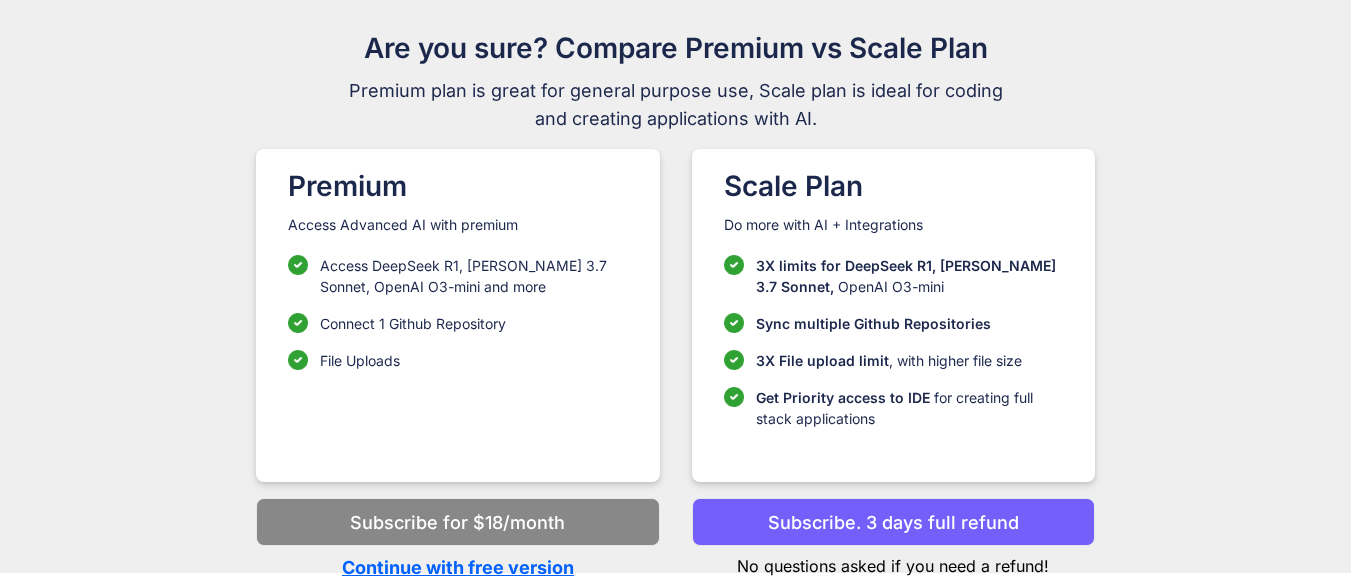 click on "Continue with free version" at bounding box center [457, 567] 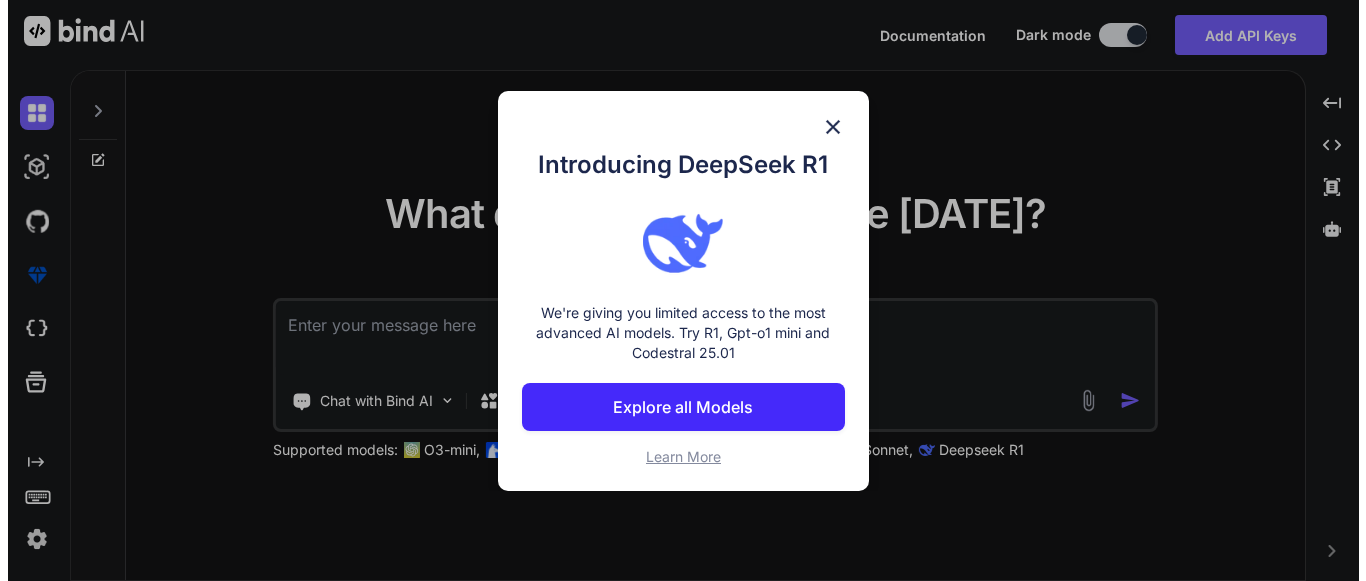 scroll, scrollTop: 0, scrollLeft: 0, axis: both 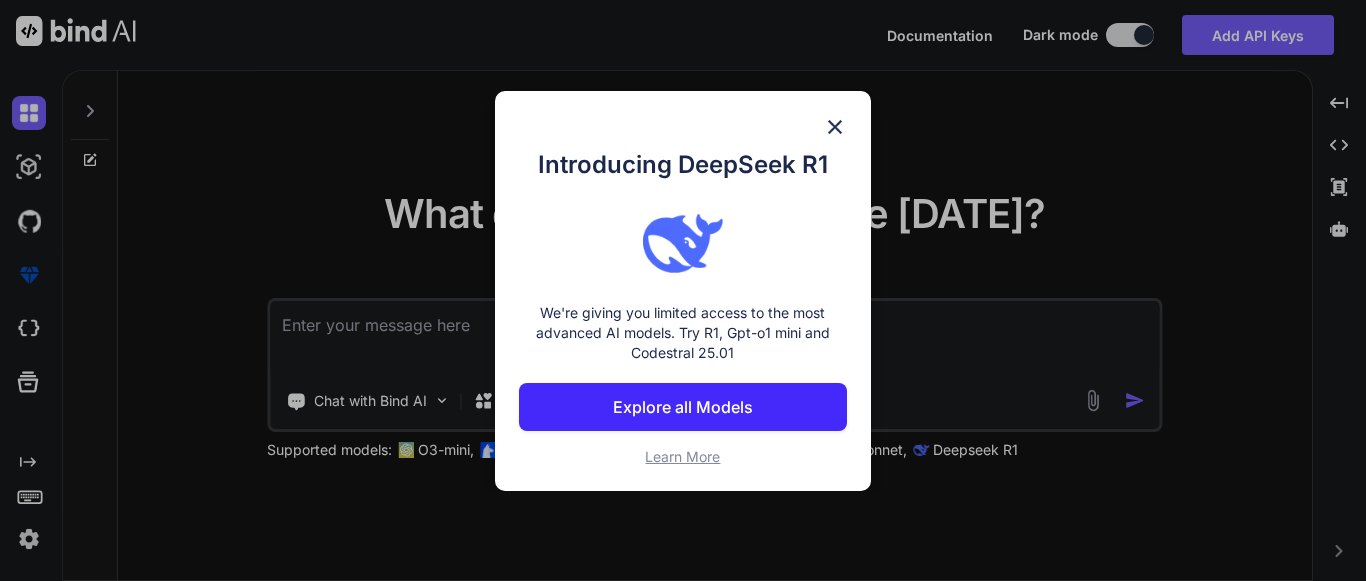 click at bounding box center [835, 127] 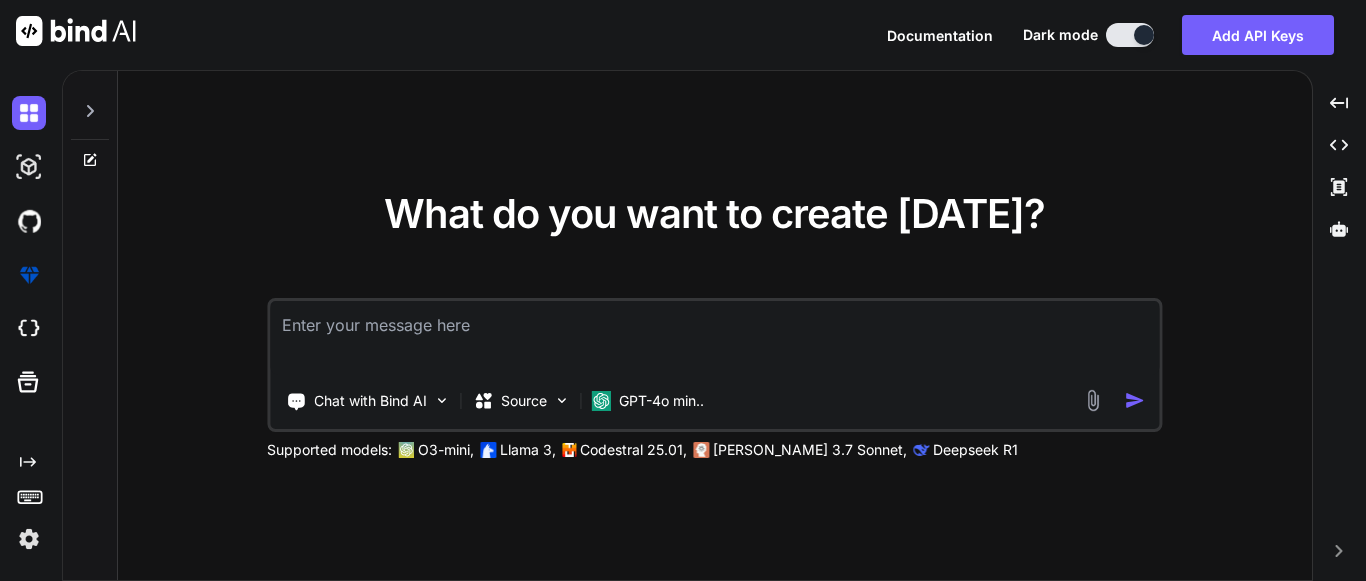click at bounding box center (714, 338) 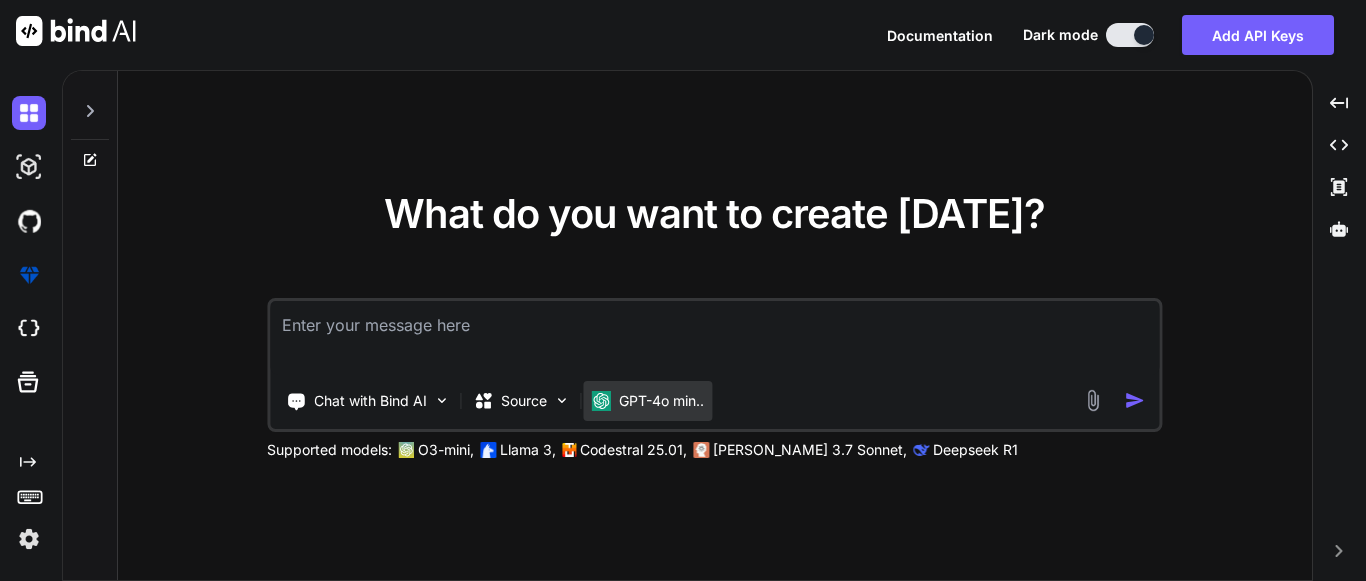 click at bounding box center [601, 401] 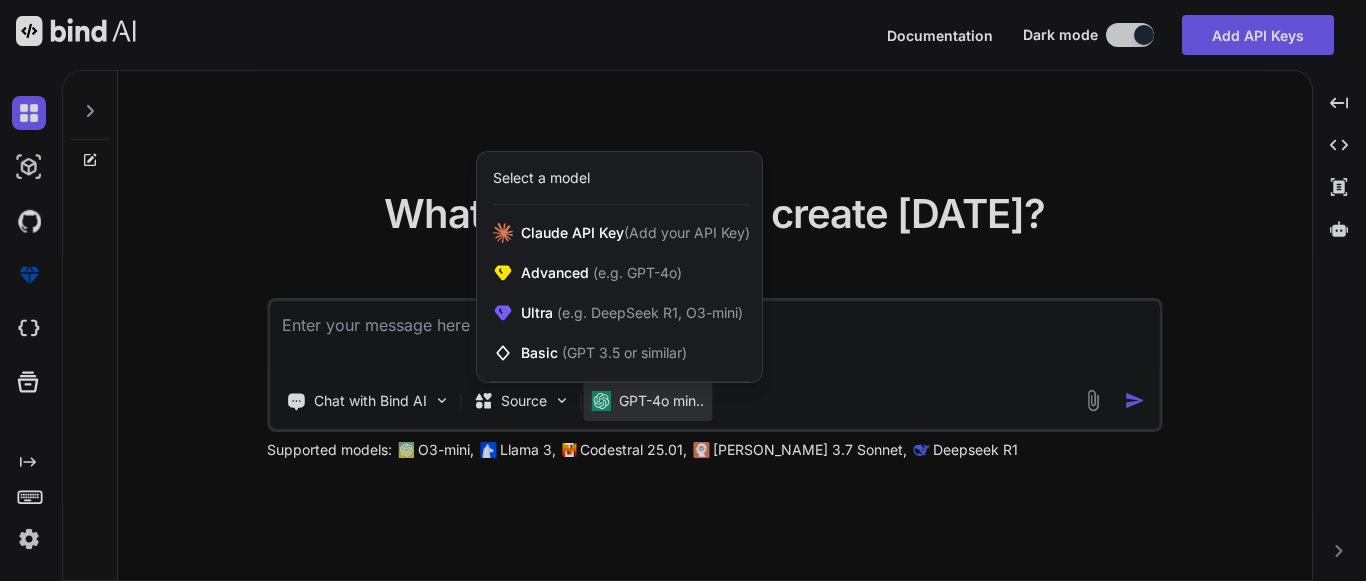 click at bounding box center (683, 290) 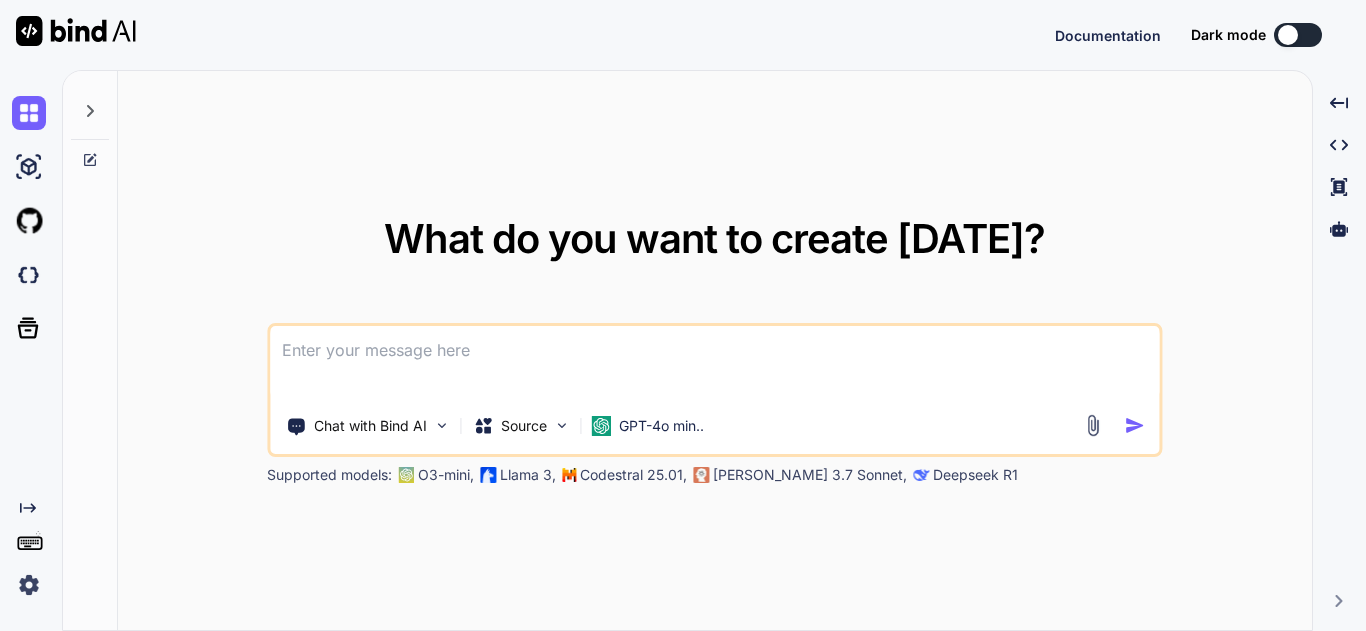 type on "x" 